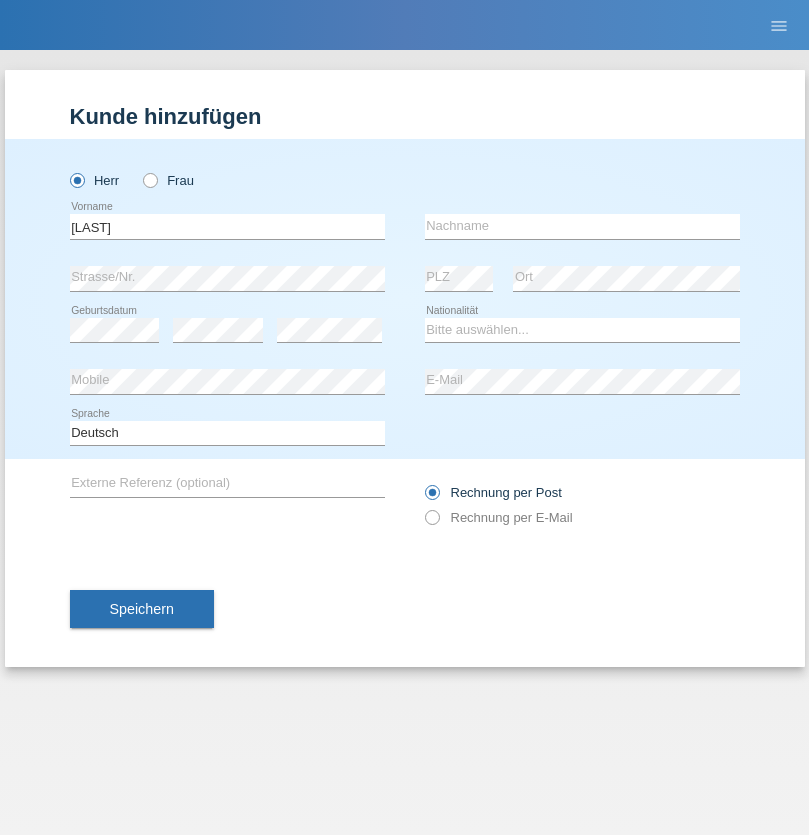 scroll, scrollTop: 0, scrollLeft: 0, axis: both 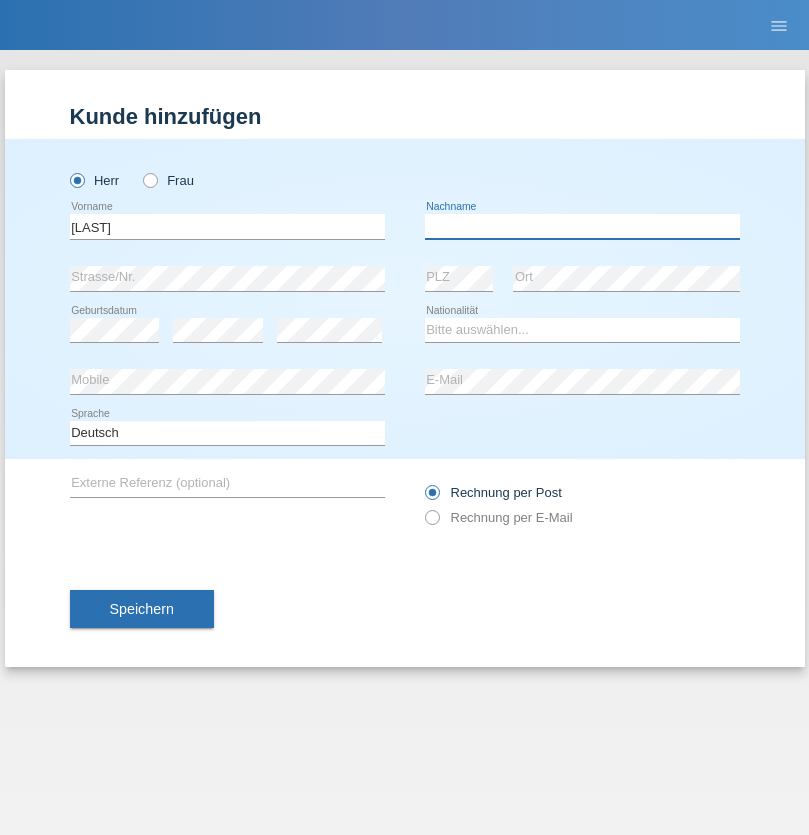 click at bounding box center [582, 226] 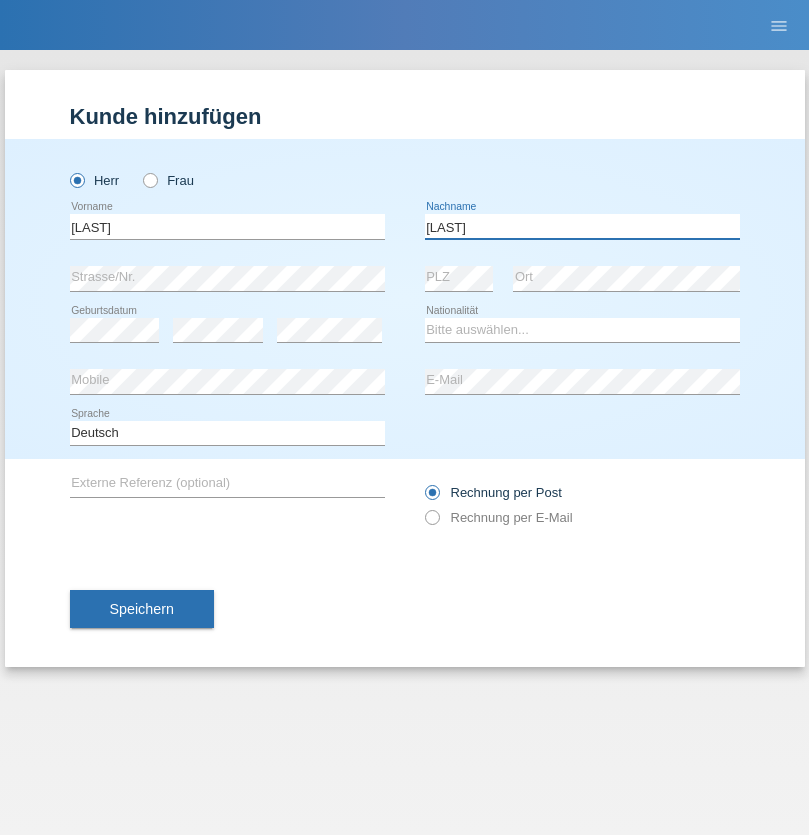 type on "[LAST]" 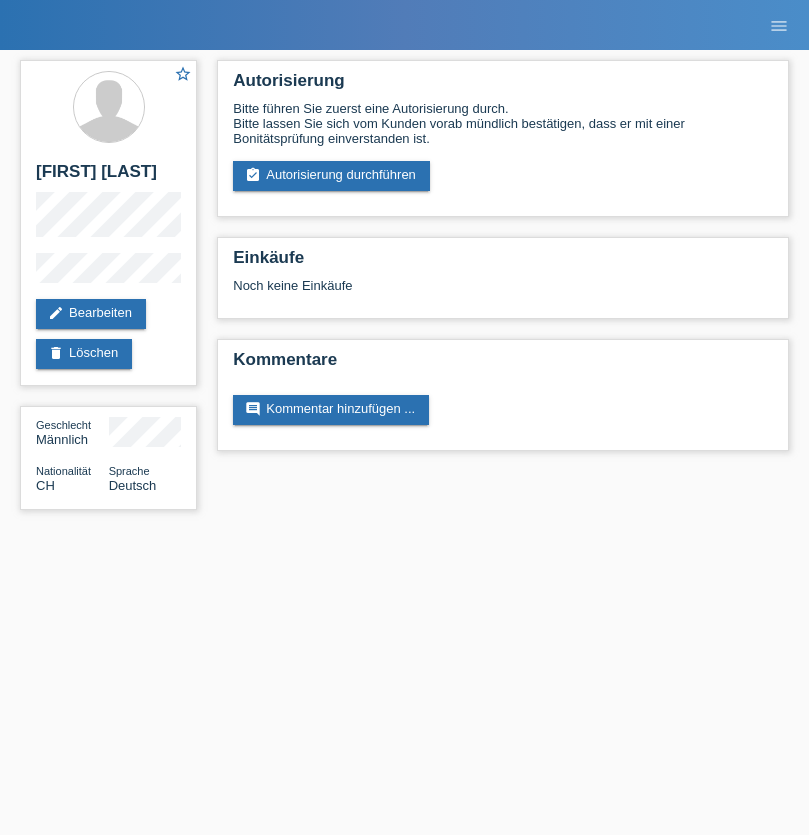 scroll, scrollTop: 0, scrollLeft: 0, axis: both 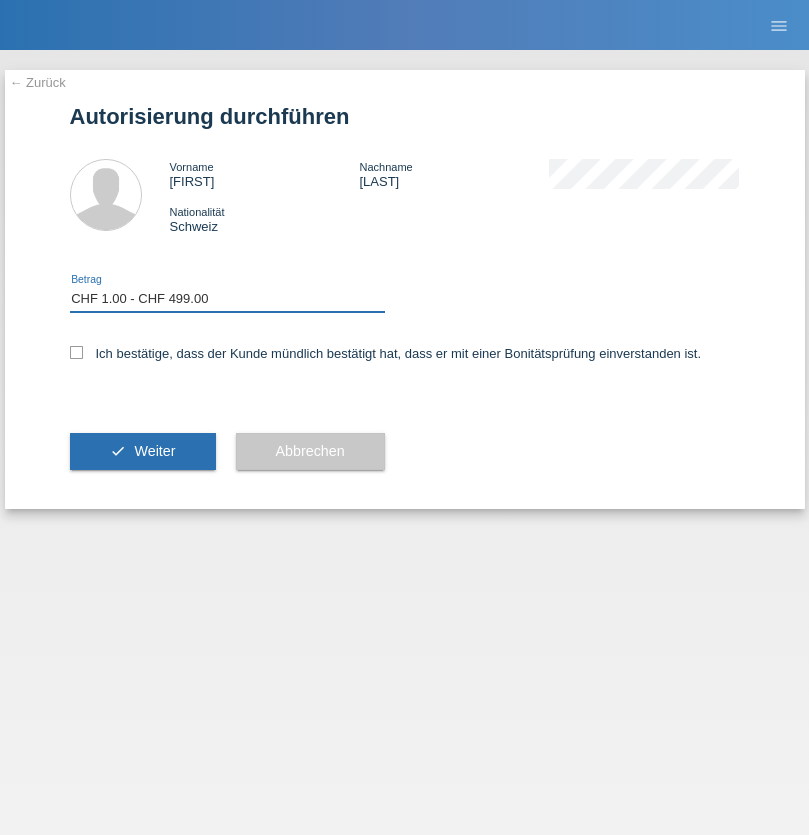 checkbox on "true" 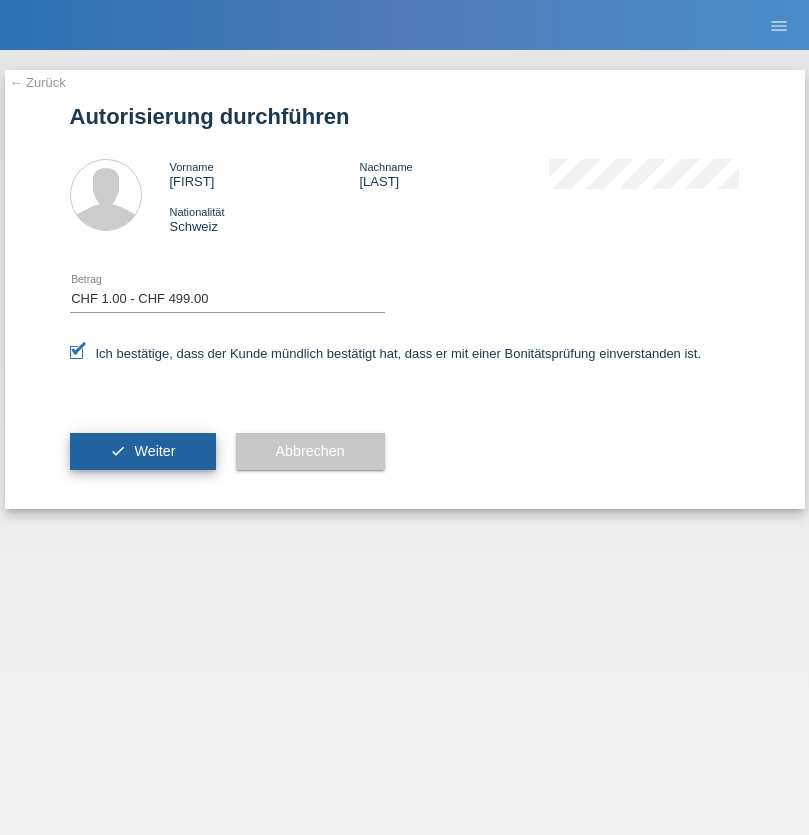 click on "Weiter" at bounding box center (154, 451) 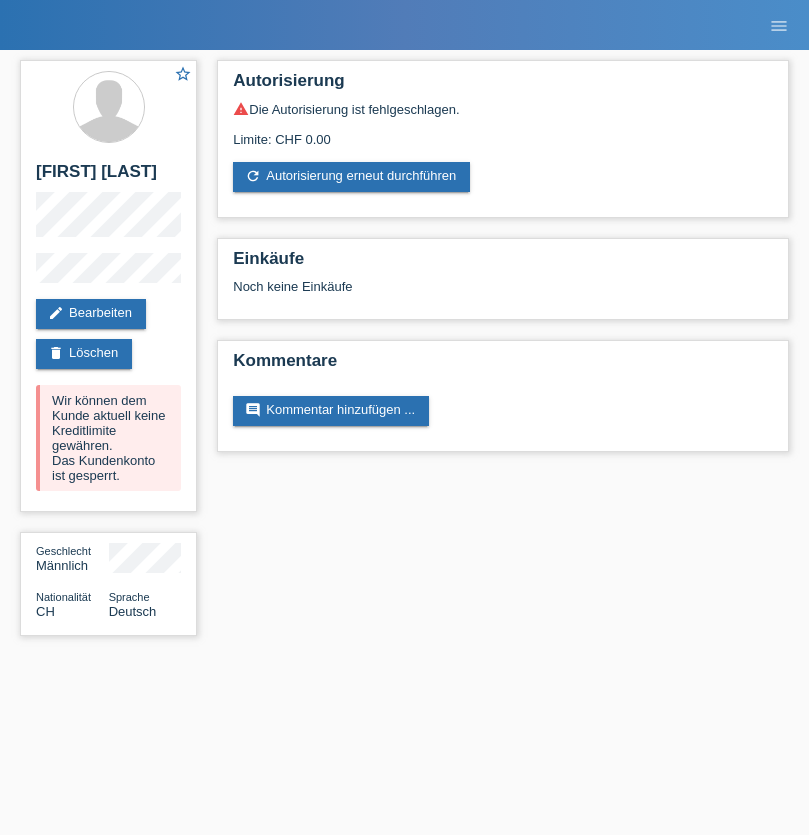 scroll, scrollTop: 0, scrollLeft: 0, axis: both 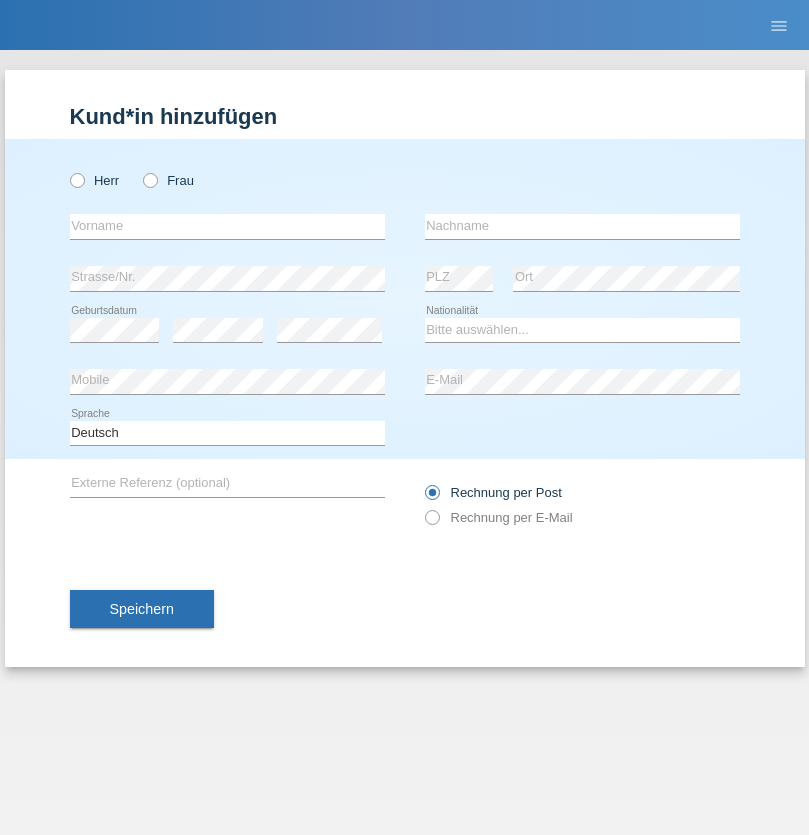 radio on "true" 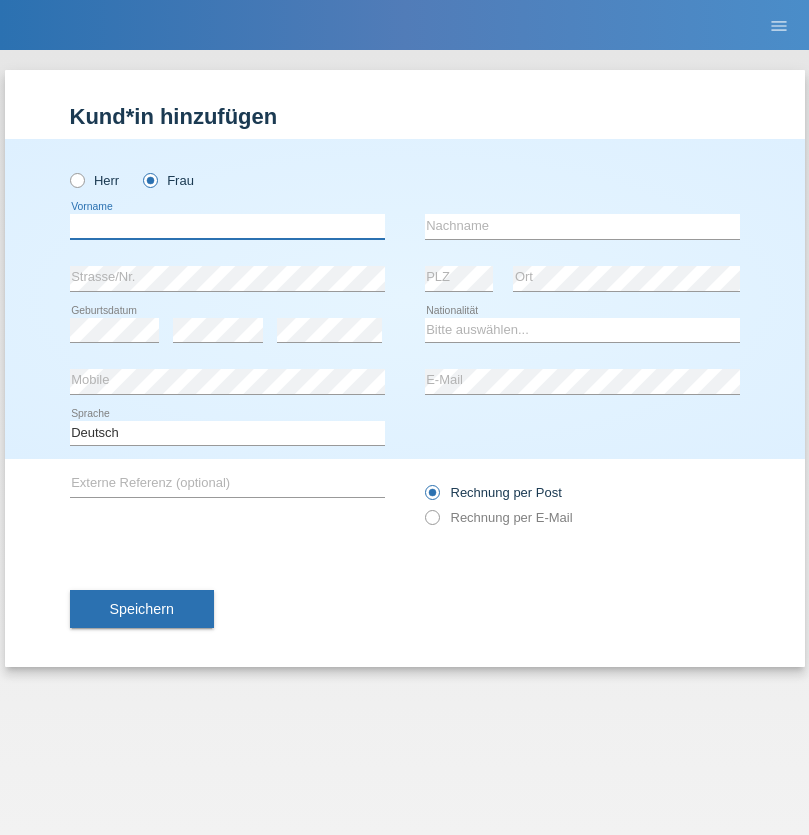 click at bounding box center [227, 226] 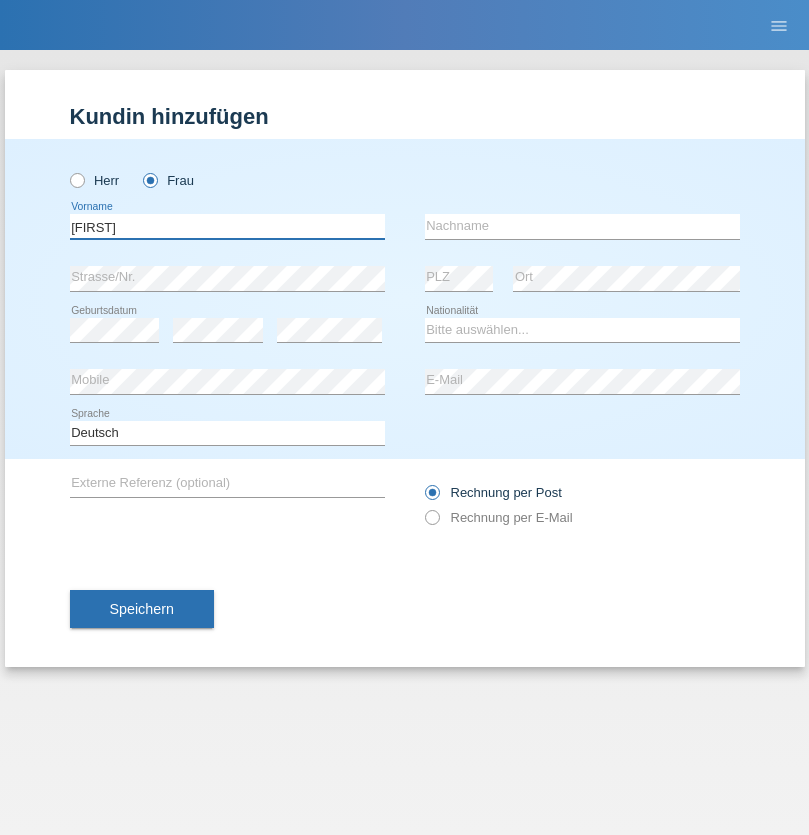 type on "[FIRST]" 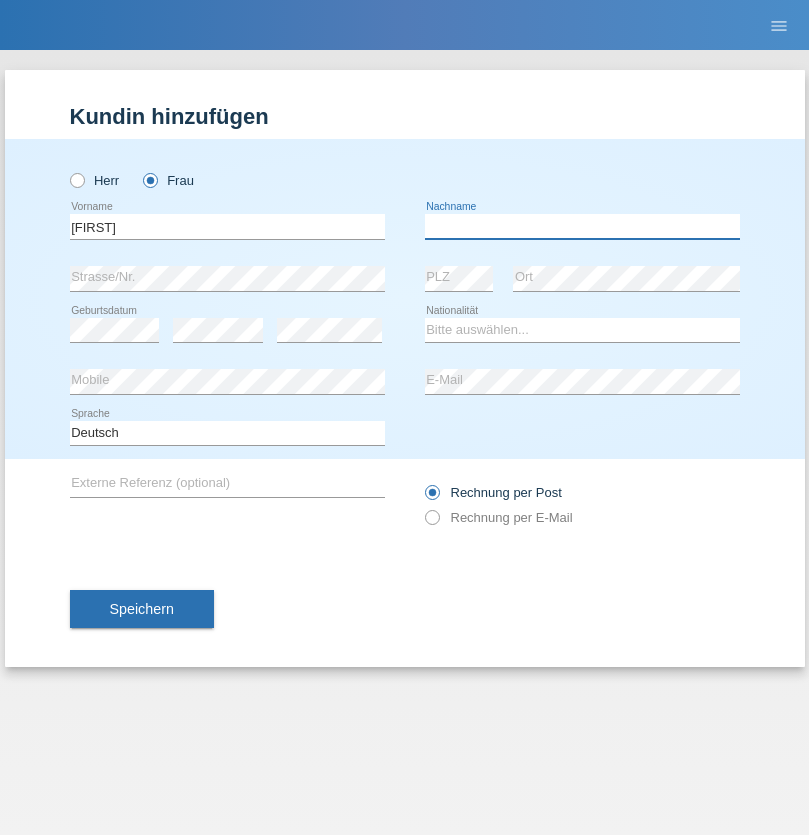 click at bounding box center [582, 226] 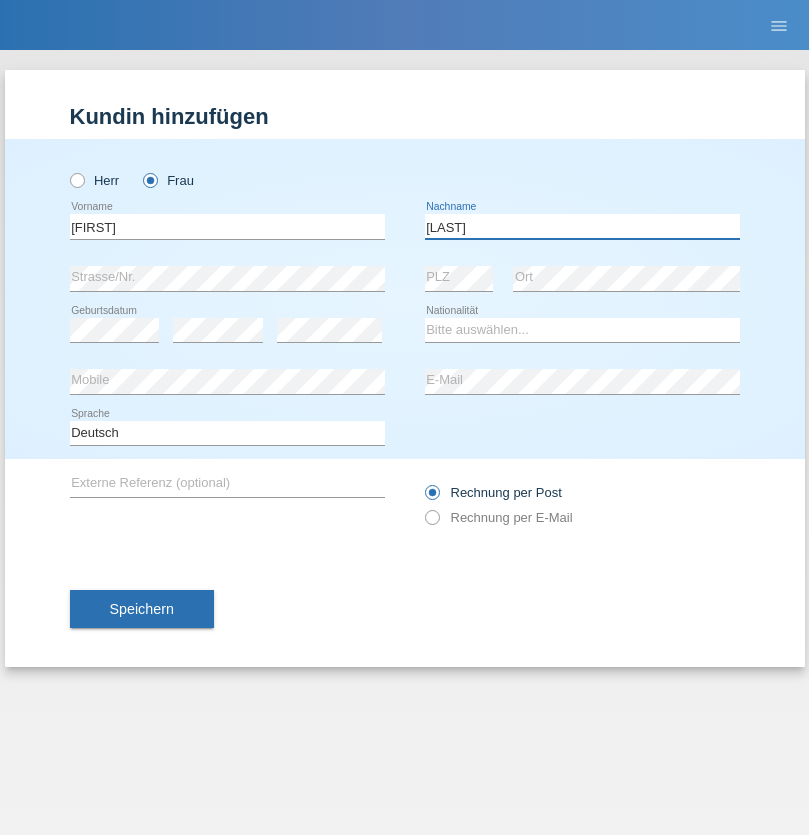 type on "[LAST]" 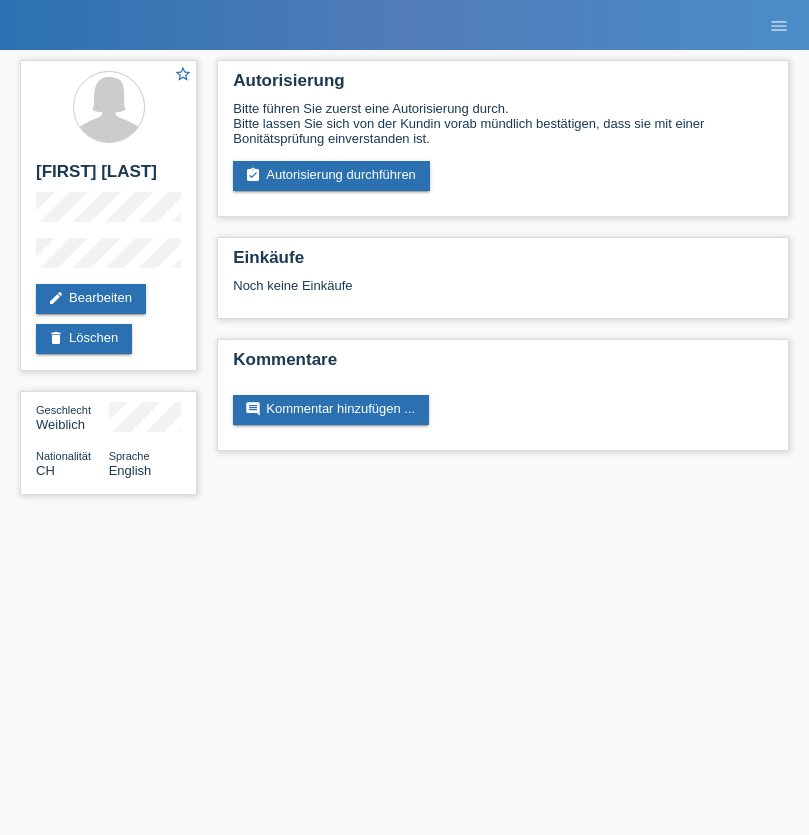 scroll, scrollTop: 0, scrollLeft: 0, axis: both 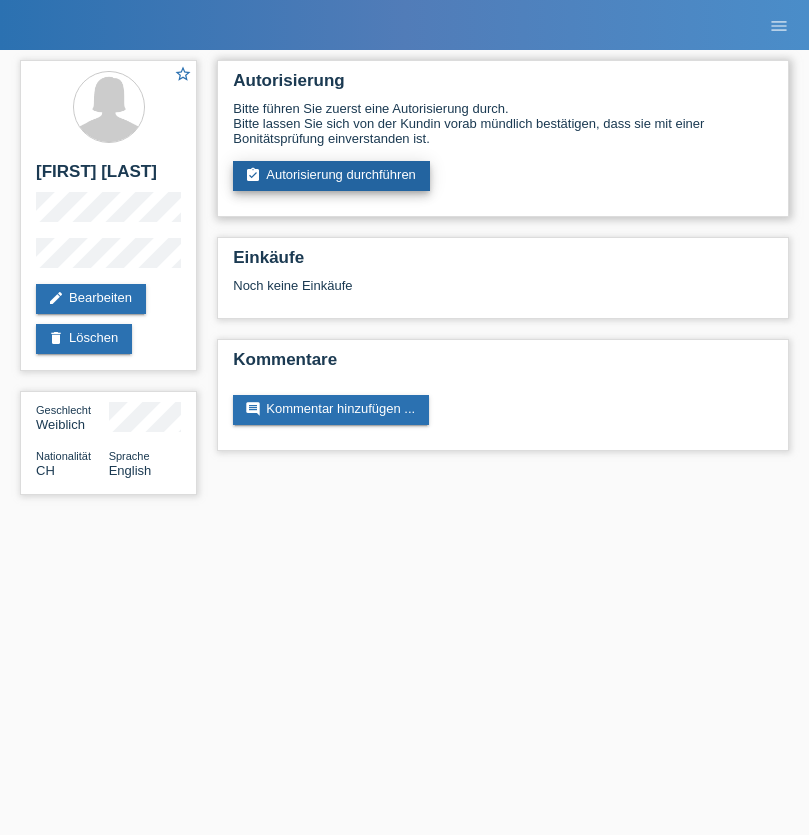 click on "assignment_turned_in  Autorisierung durchführen" at bounding box center [331, 176] 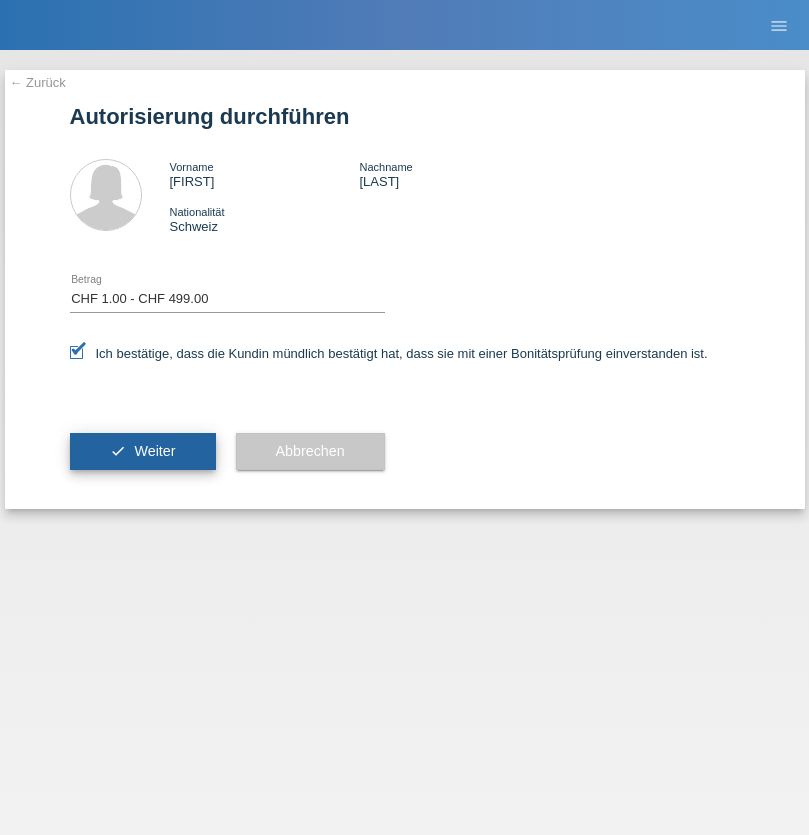 click on "Weiter" at bounding box center [154, 451] 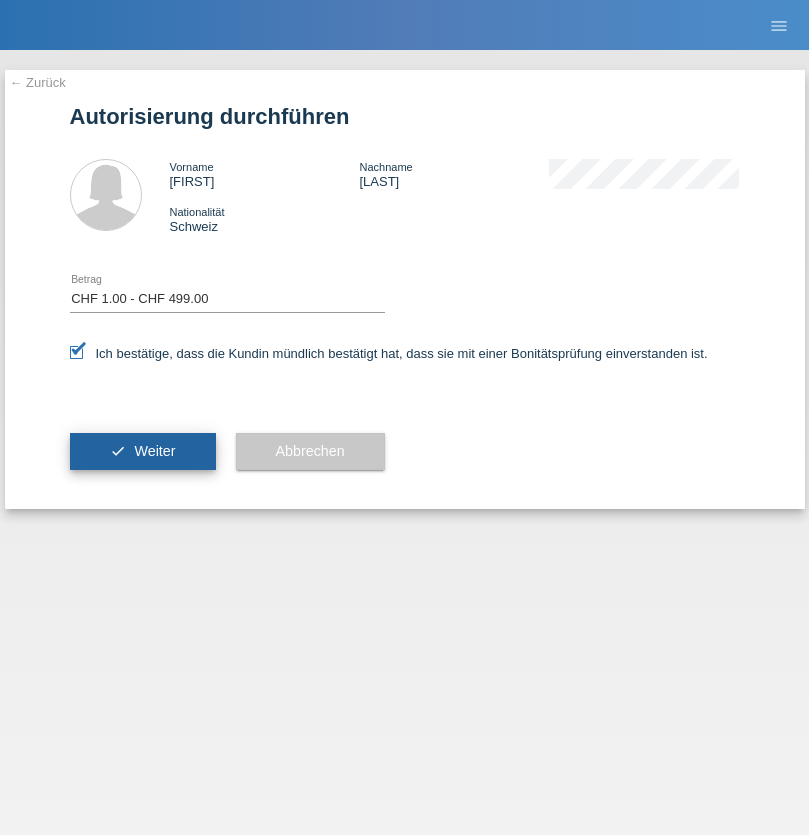 scroll, scrollTop: 0, scrollLeft: 0, axis: both 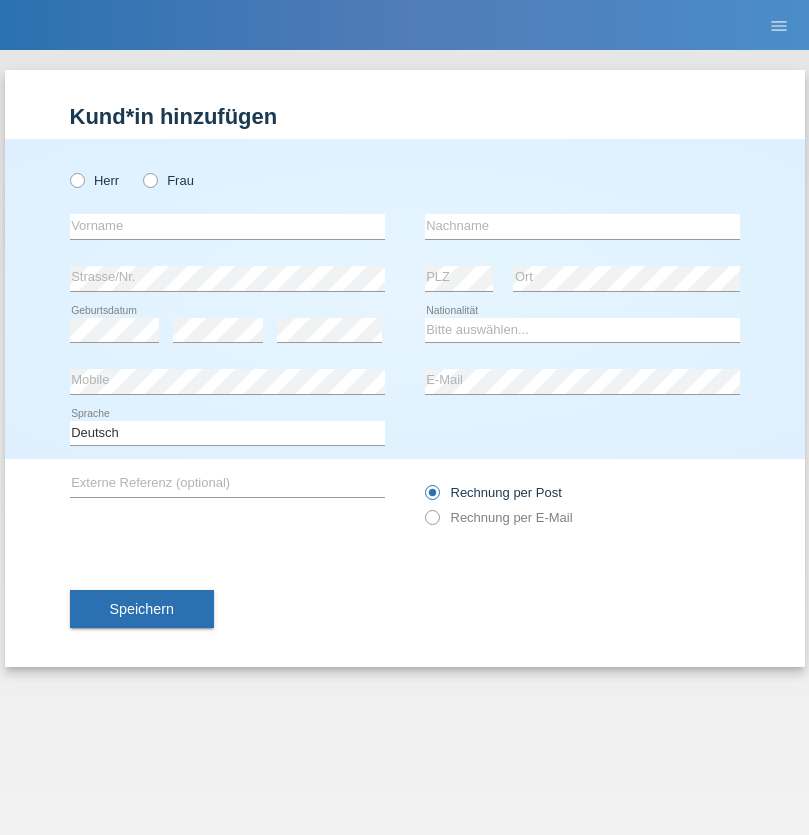 radio on "true" 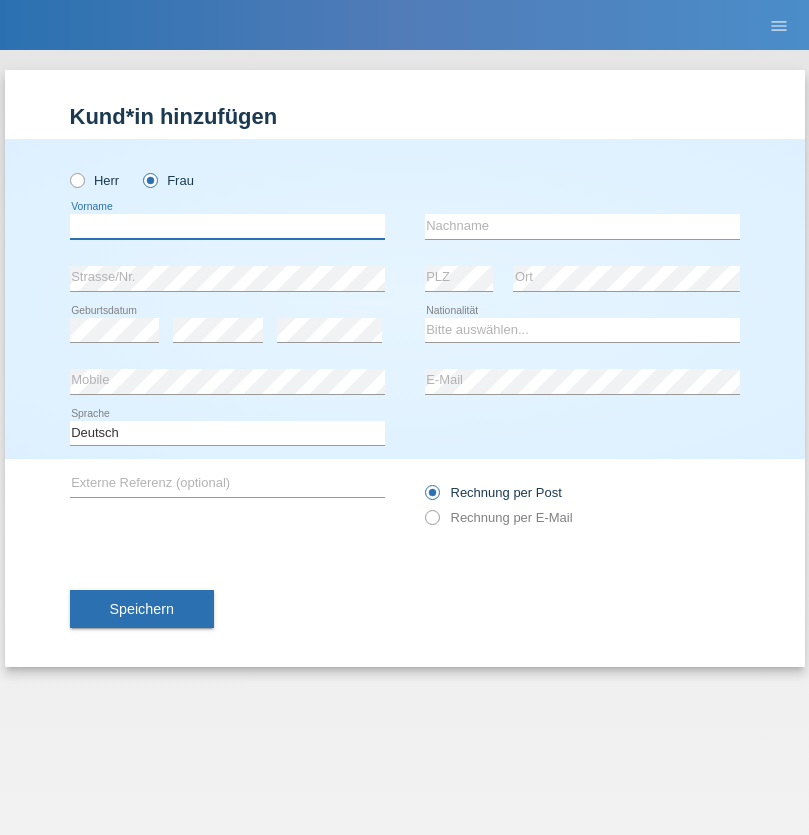click at bounding box center (227, 226) 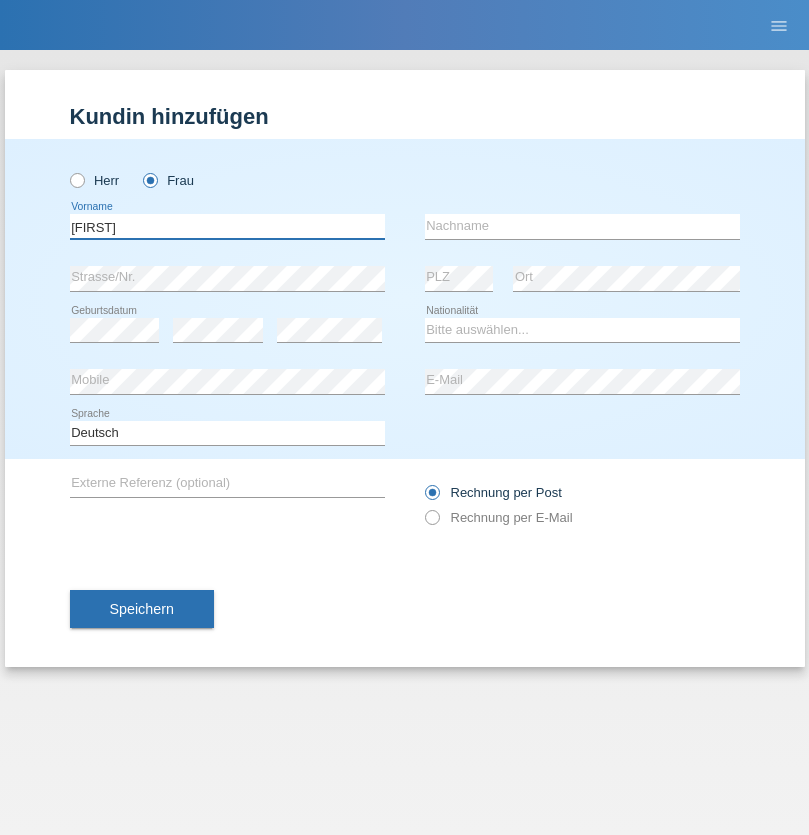 type on "Jasmin" 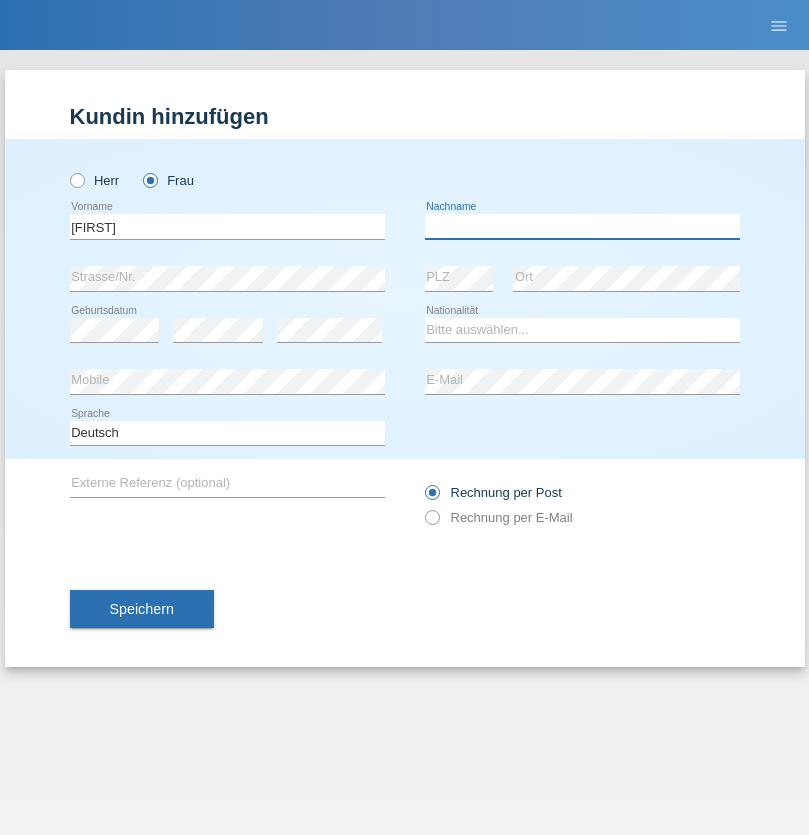 click at bounding box center [582, 226] 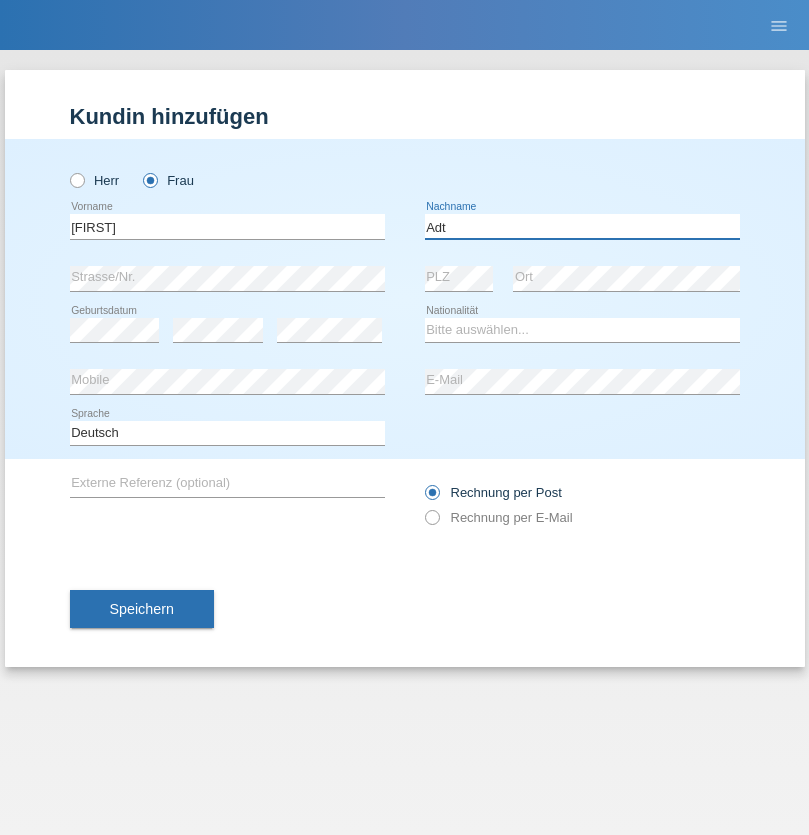 type on "Adt" 